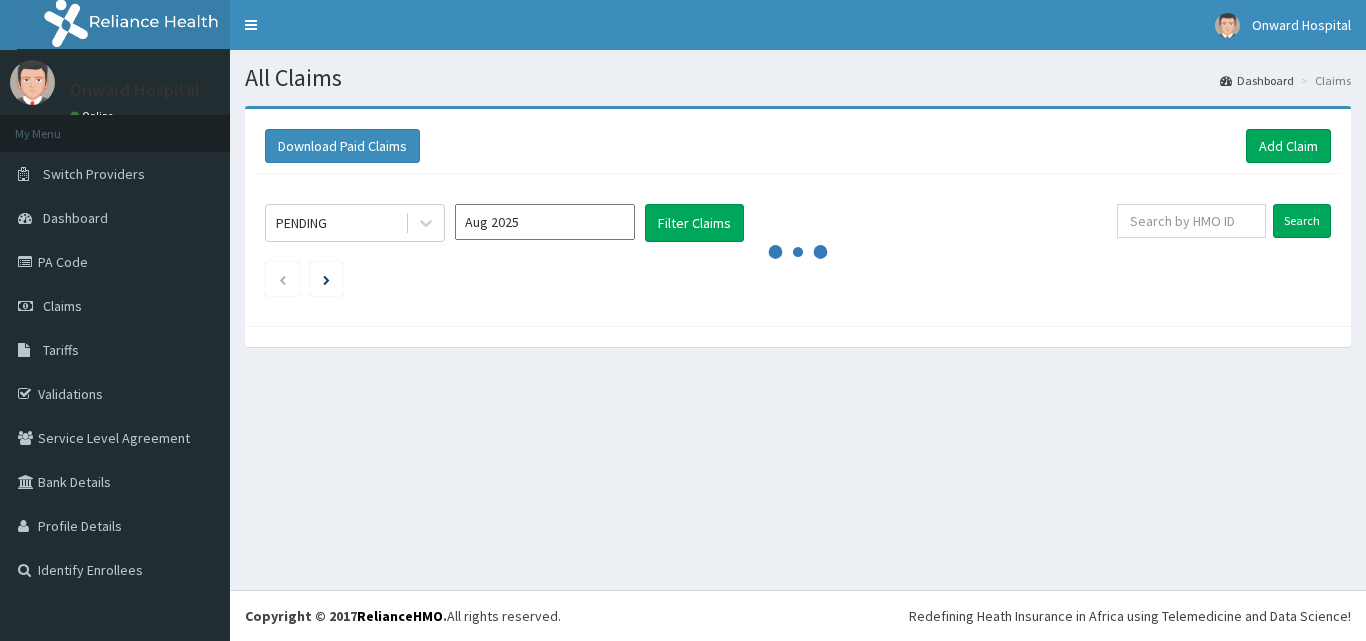 scroll, scrollTop: 0, scrollLeft: 0, axis: both 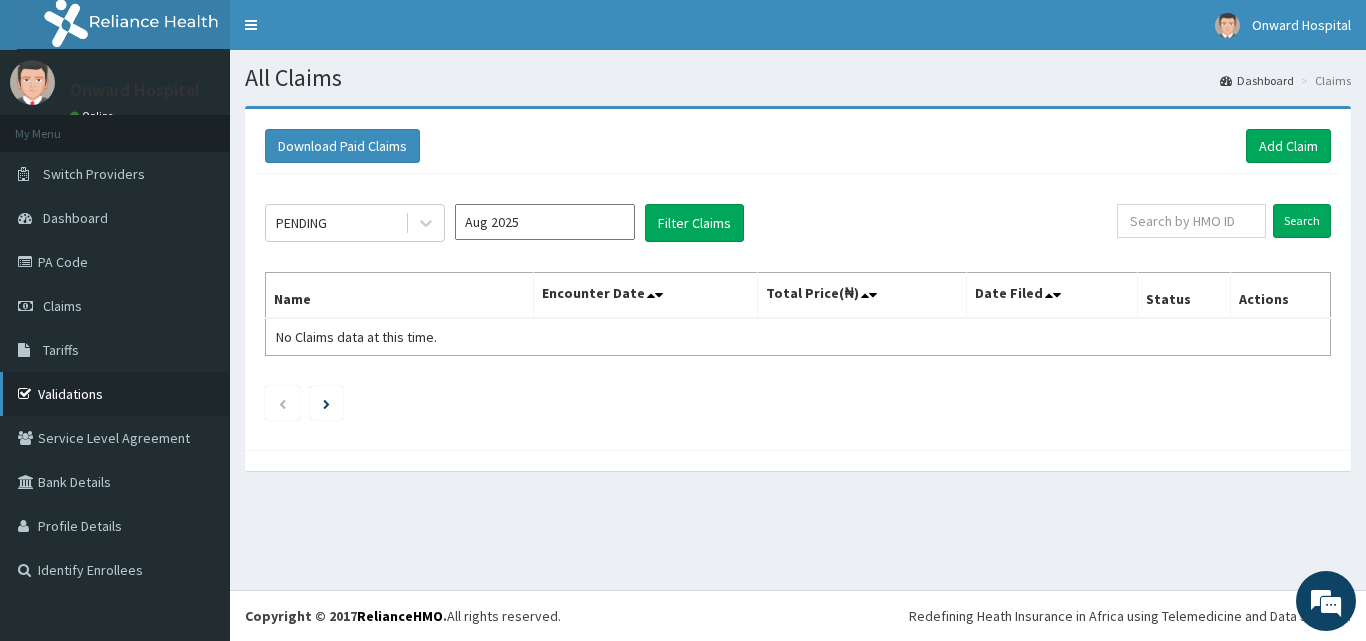 click on "Validations" at bounding box center (115, 394) 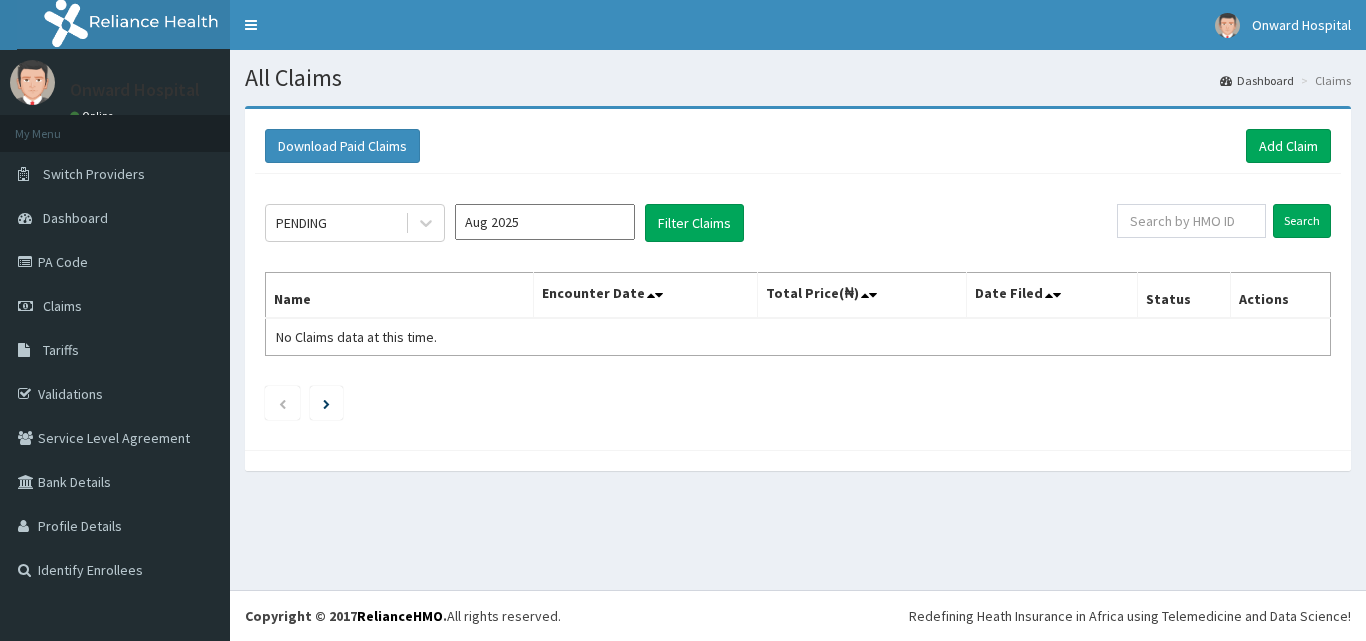 scroll, scrollTop: 0, scrollLeft: 0, axis: both 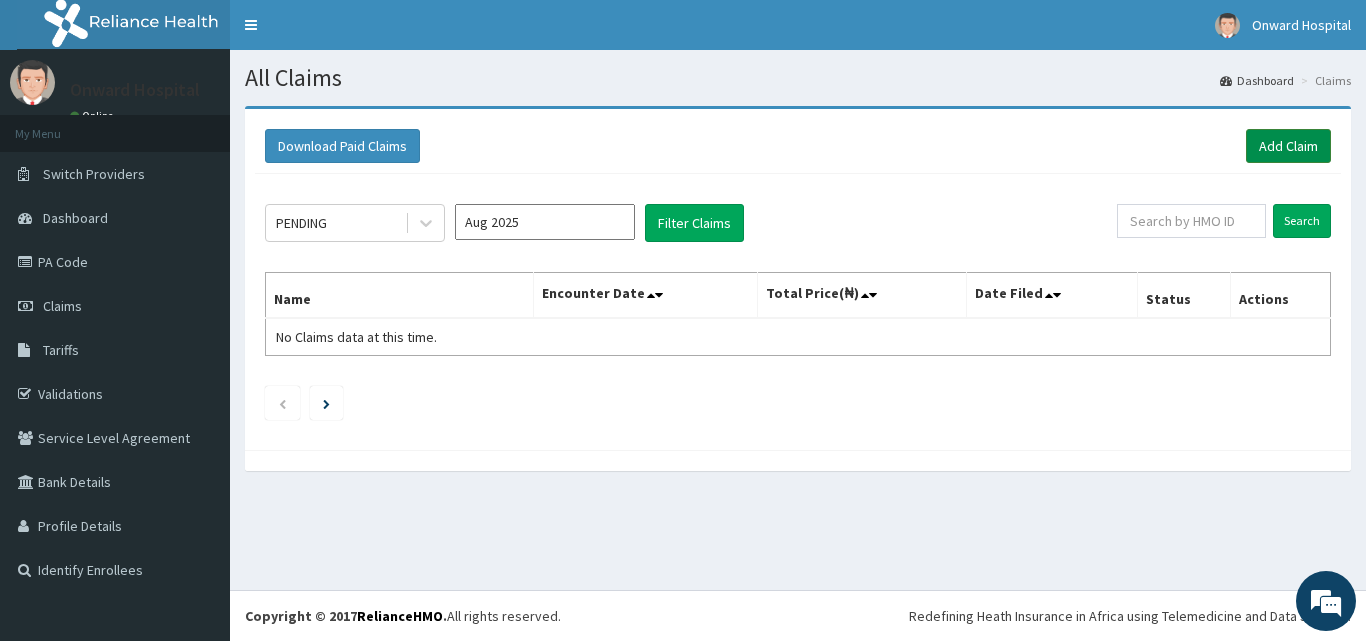 click on "Add Claim" at bounding box center (1288, 146) 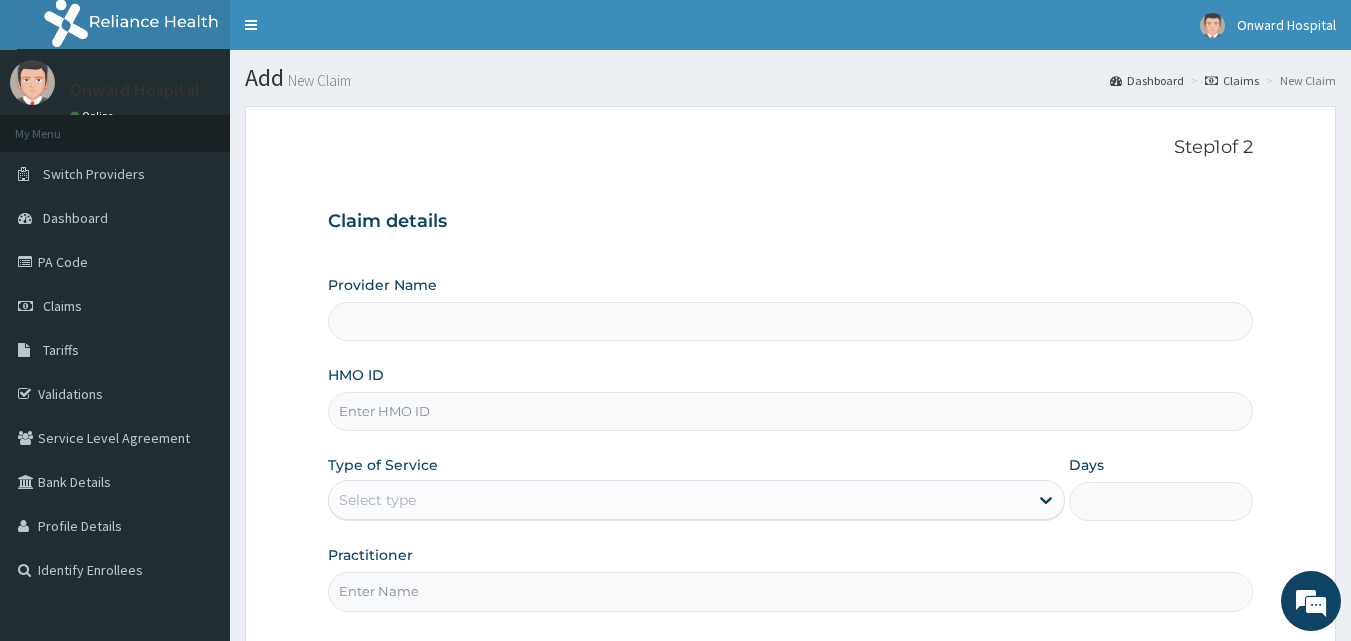 scroll, scrollTop: 0, scrollLeft: 0, axis: both 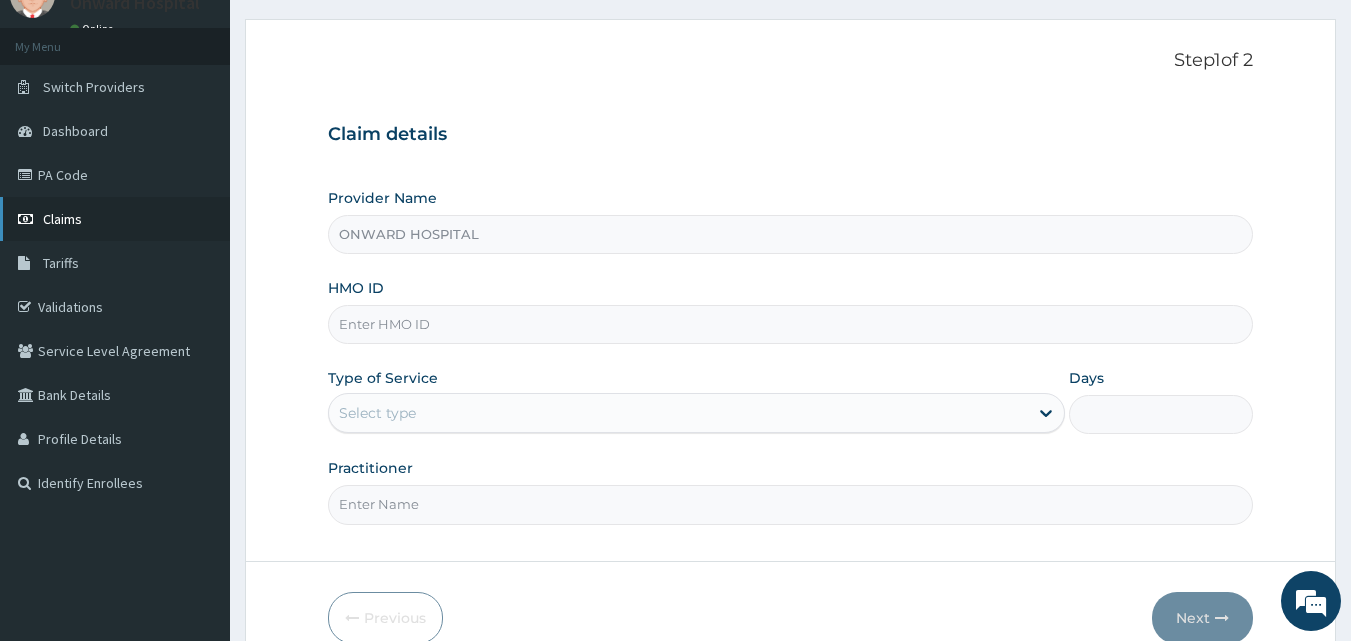 click on "Claims" at bounding box center (62, 219) 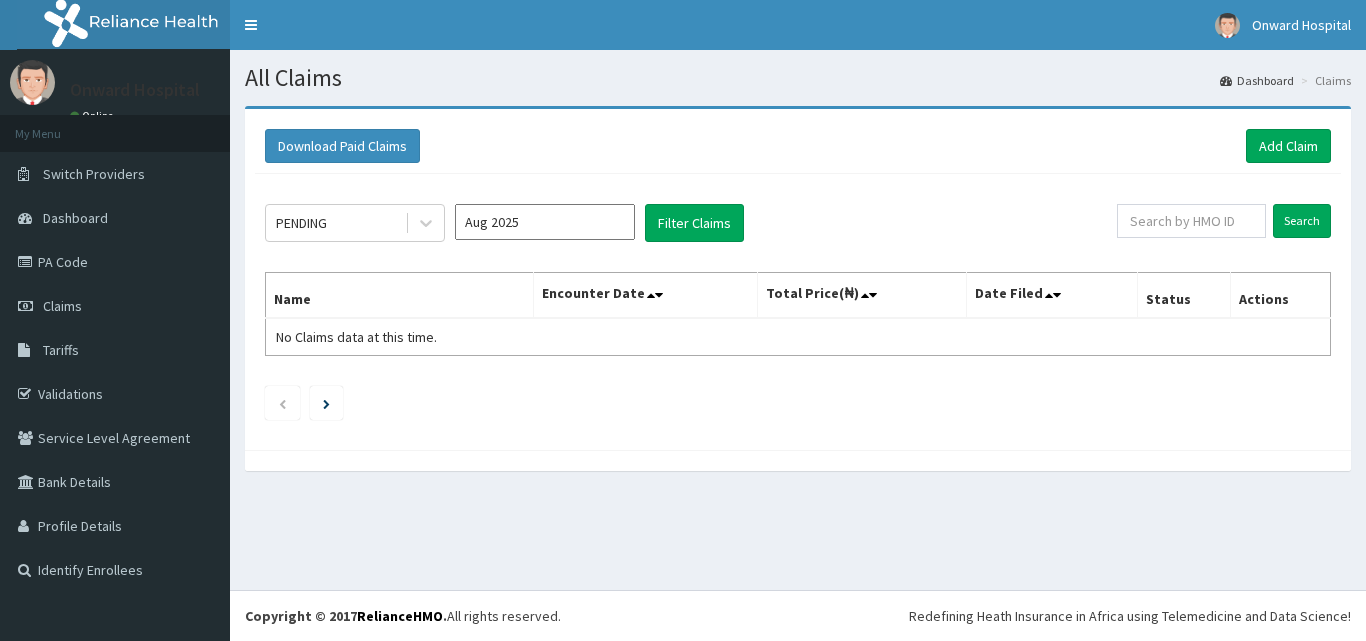 scroll, scrollTop: 0, scrollLeft: 0, axis: both 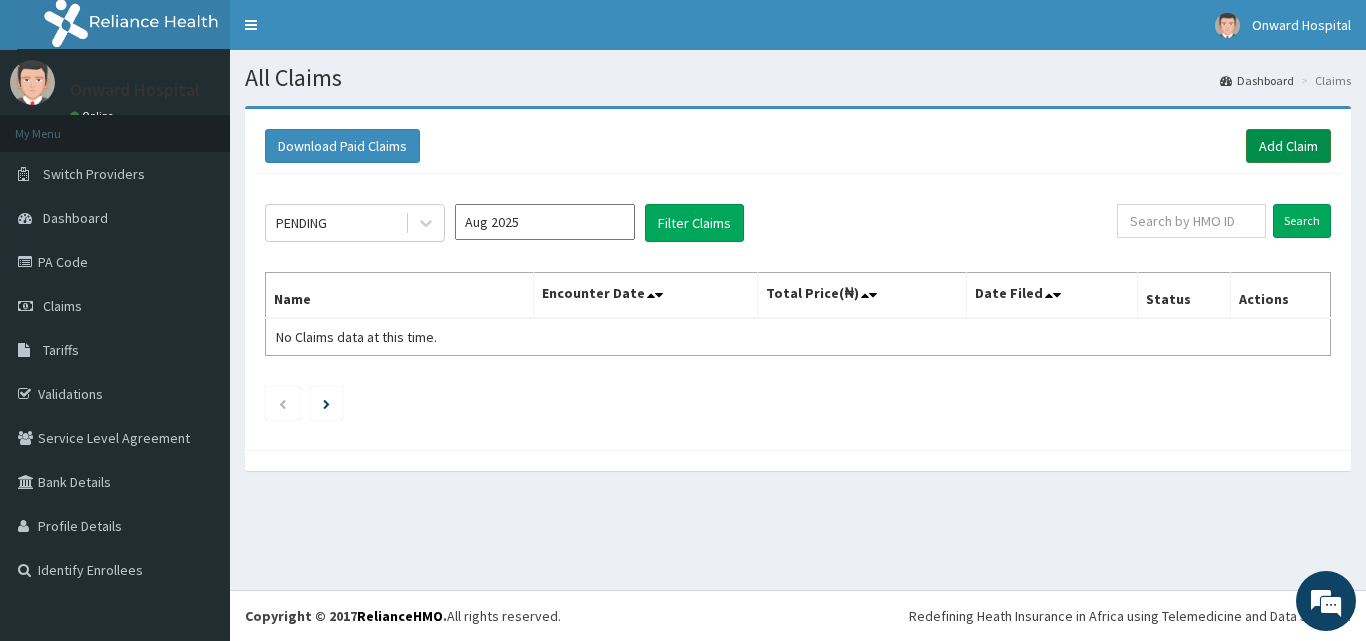 click on "Add Claim" at bounding box center (1288, 146) 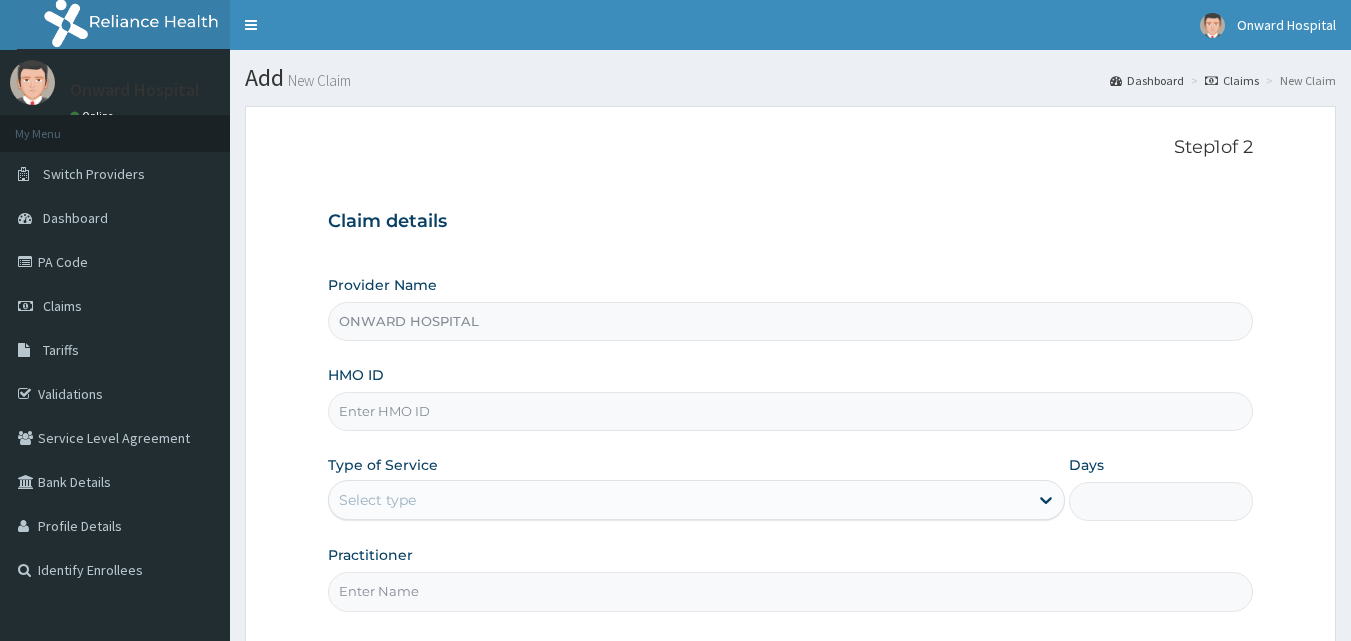 scroll, scrollTop: 187, scrollLeft: 0, axis: vertical 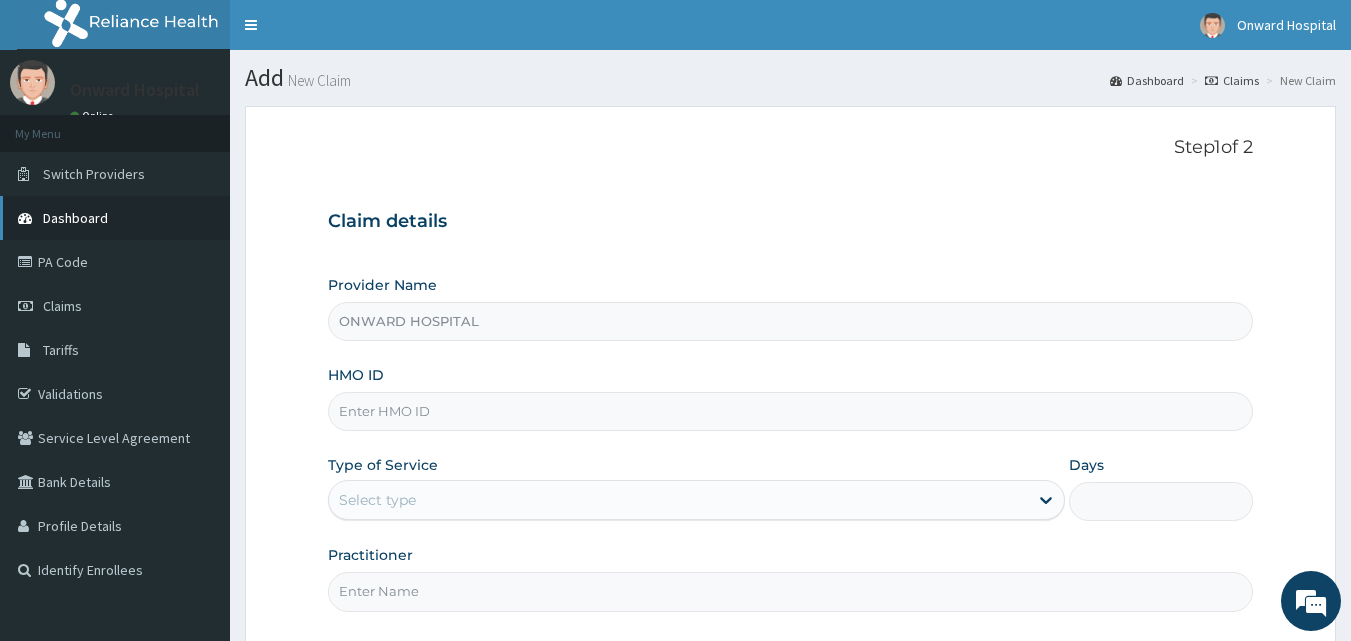 click on "Dashboard" at bounding box center [75, 218] 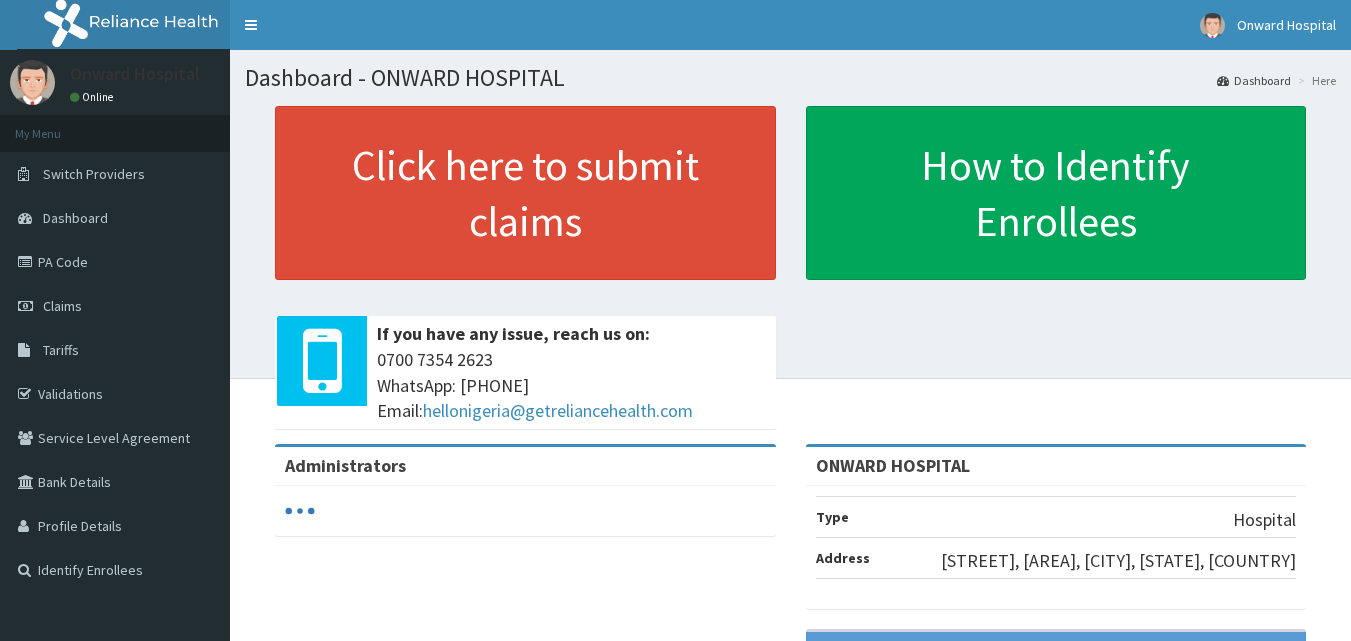 scroll, scrollTop: 0, scrollLeft: 0, axis: both 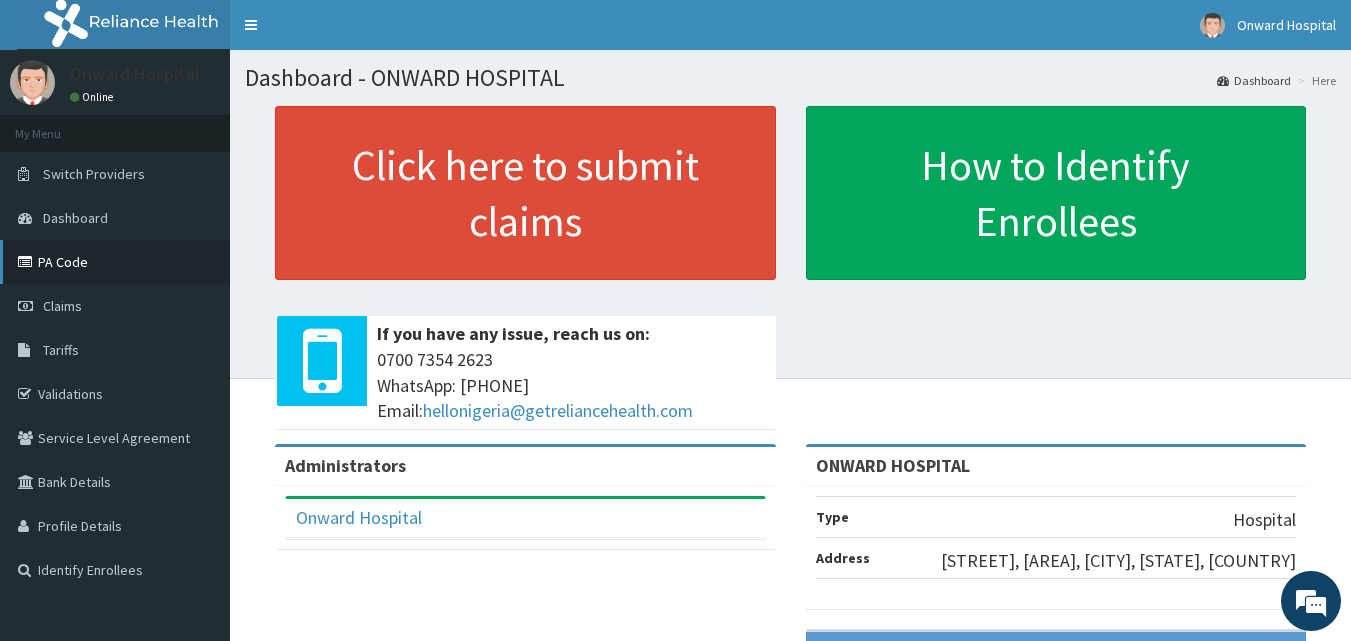 click on "PA Code" at bounding box center [115, 262] 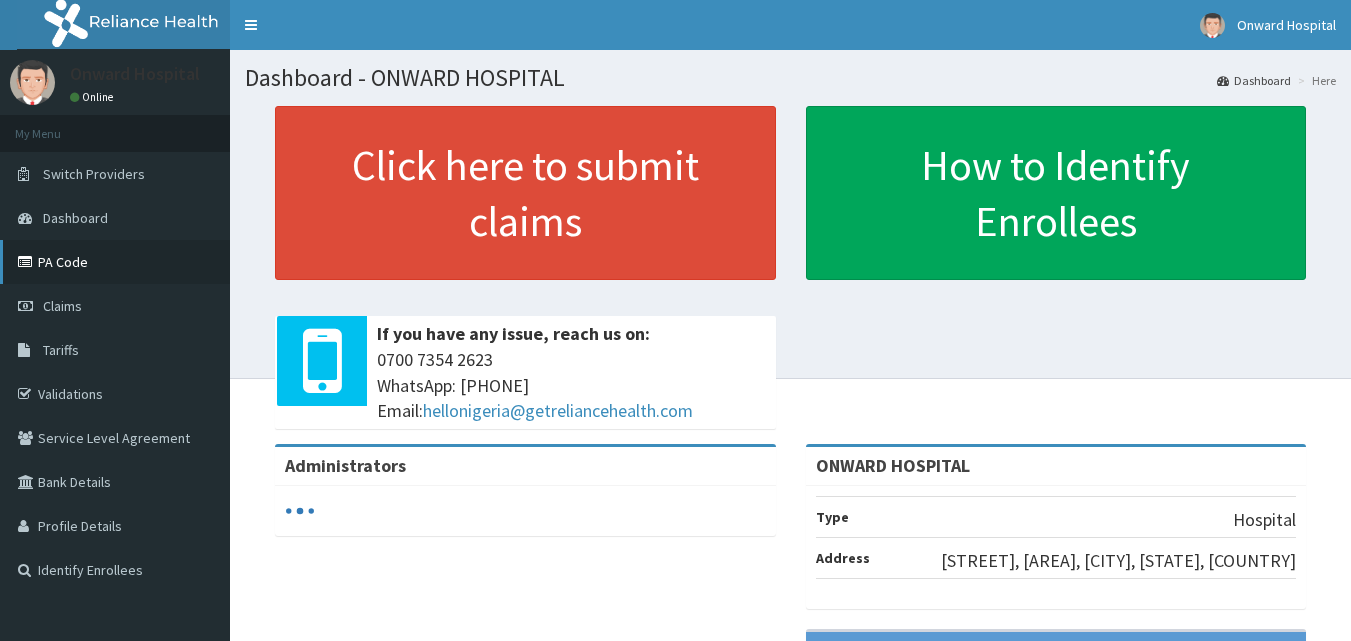 scroll, scrollTop: 0, scrollLeft: 0, axis: both 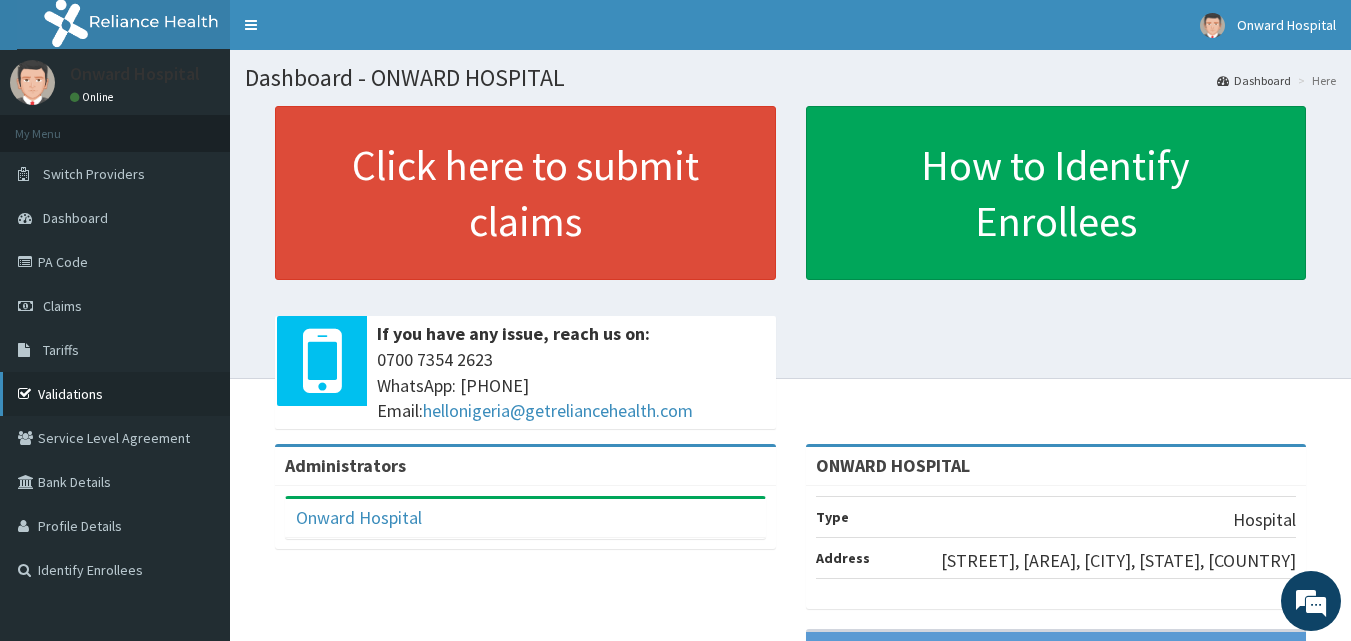 click on "Validations" at bounding box center (115, 394) 